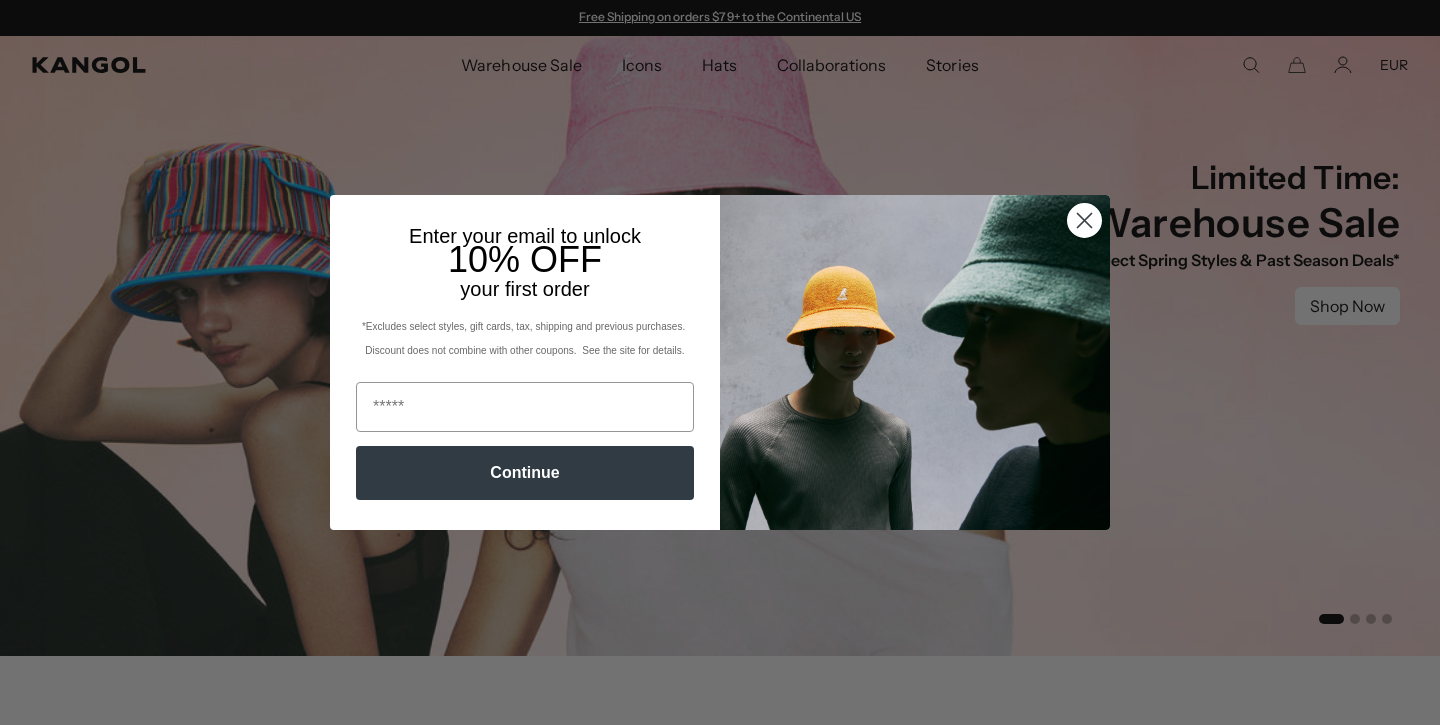 scroll, scrollTop: 0, scrollLeft: 0, axis: both 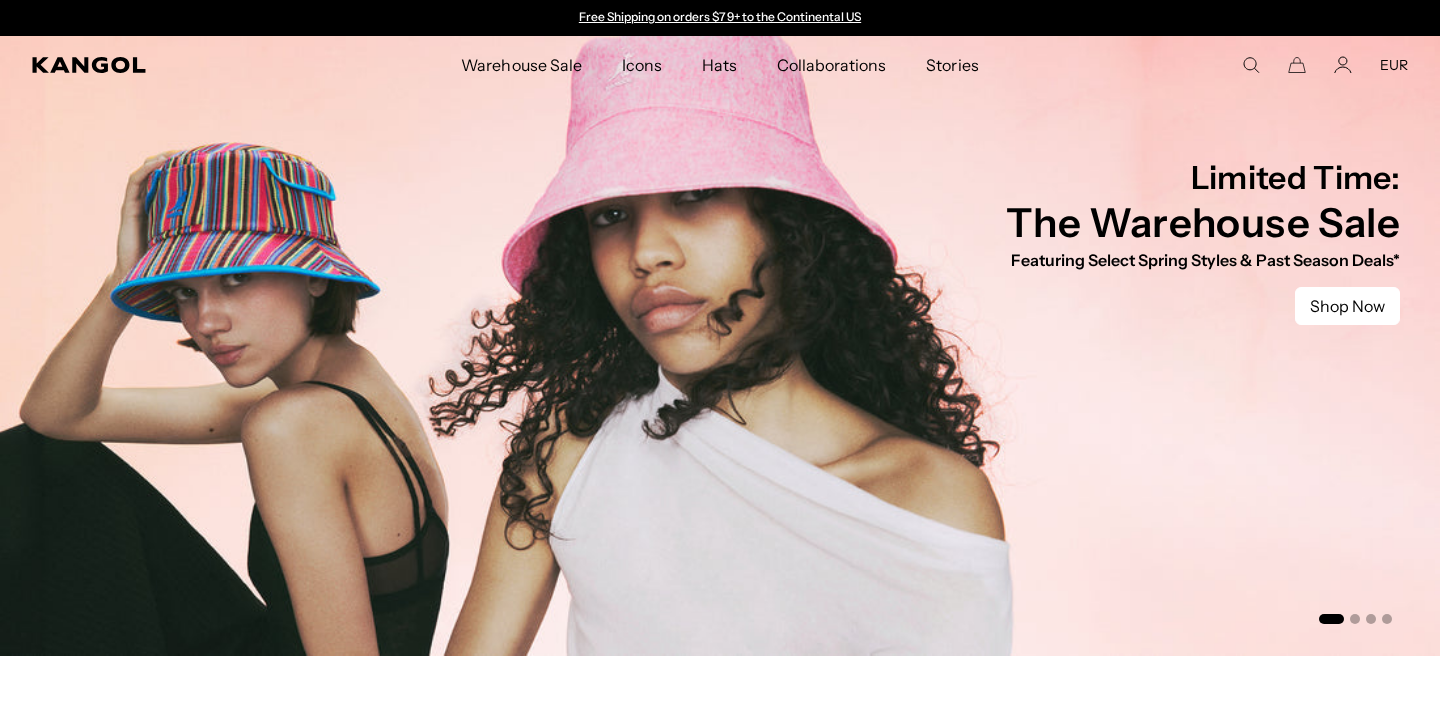 click on "EUR" at bounding box center (1394, 65) 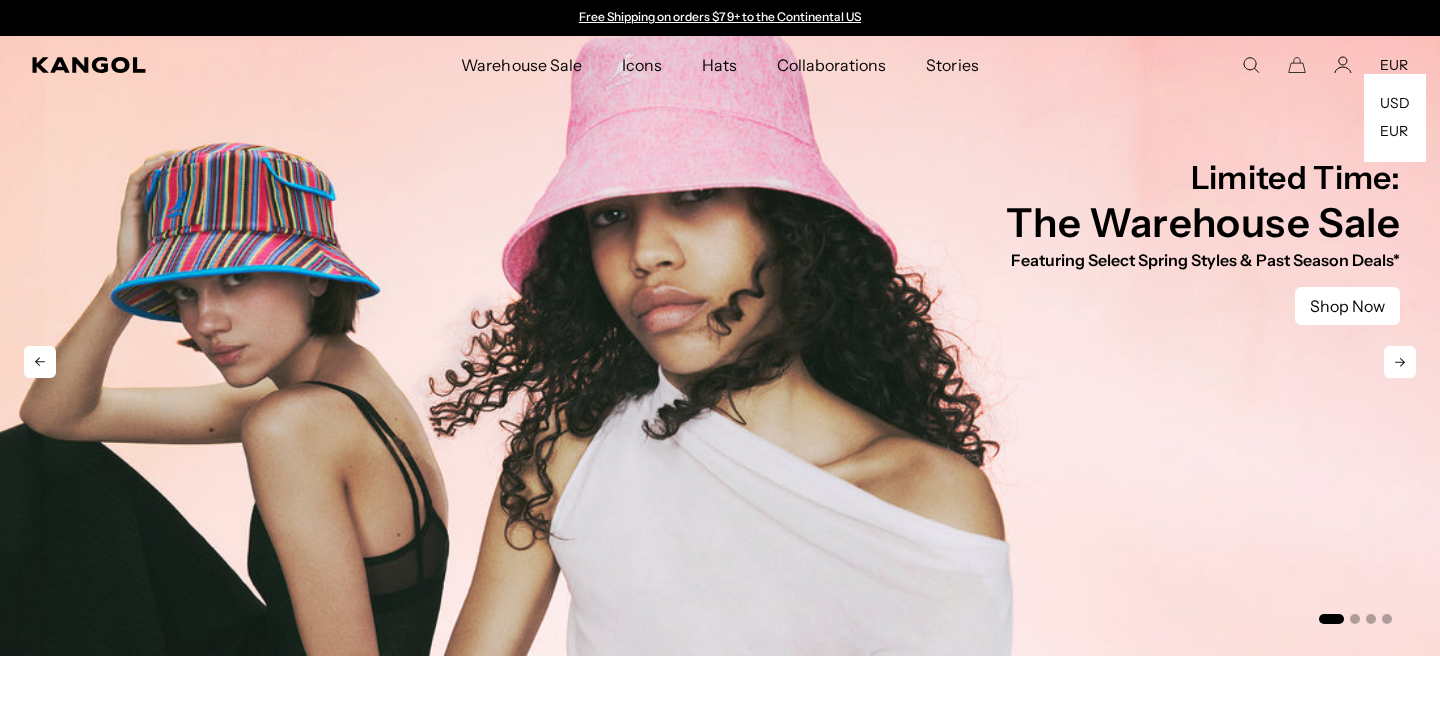 click at bounding box center [1203, 147] 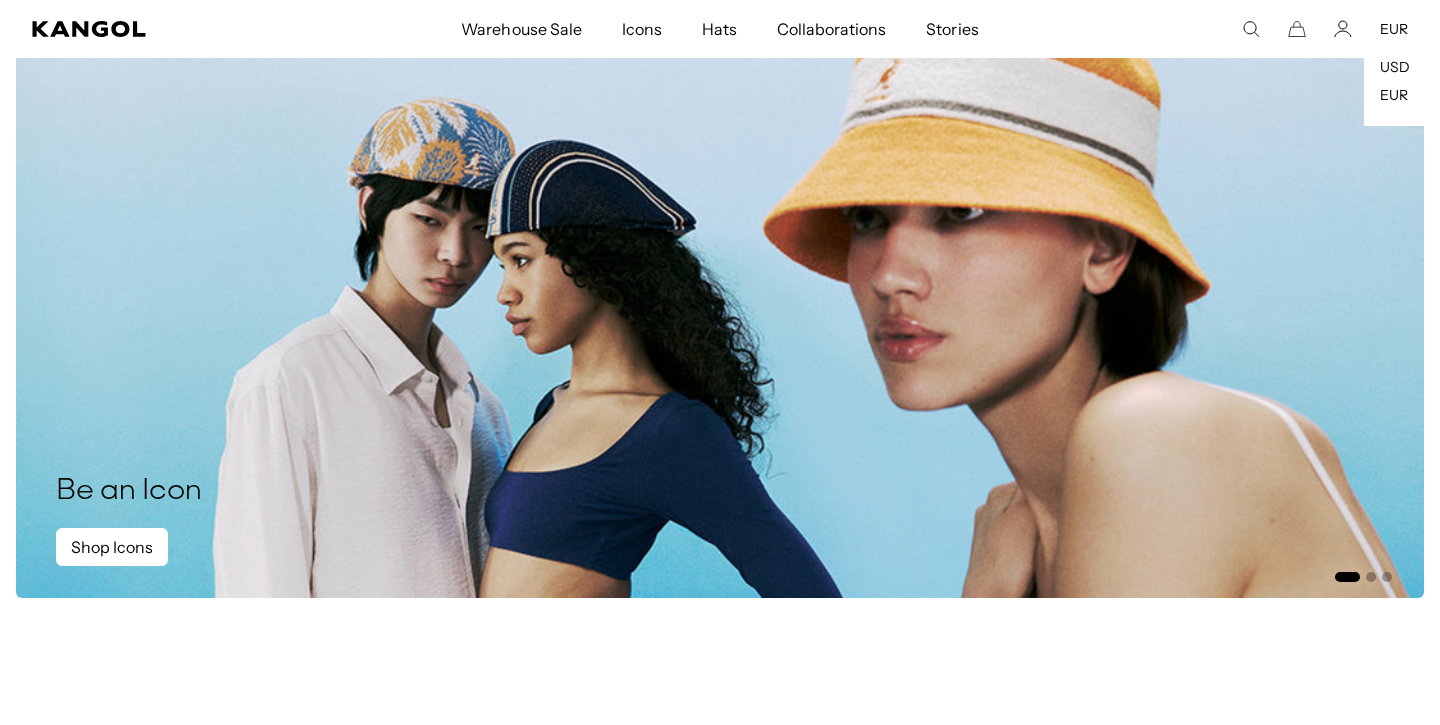 scroll, scrollTop: 1733, scrollLeft: 0, axis: vertical 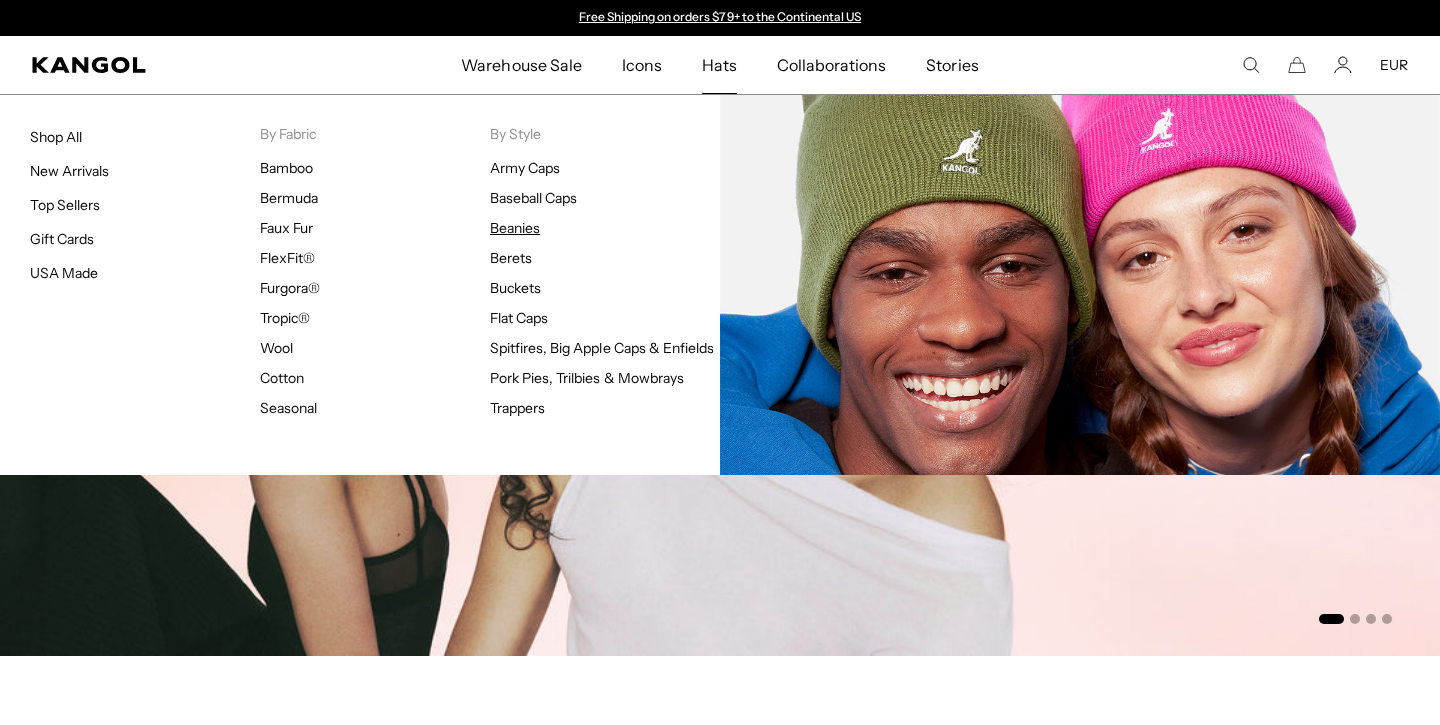 click on "Beanies" at bounding box center (515, 228) 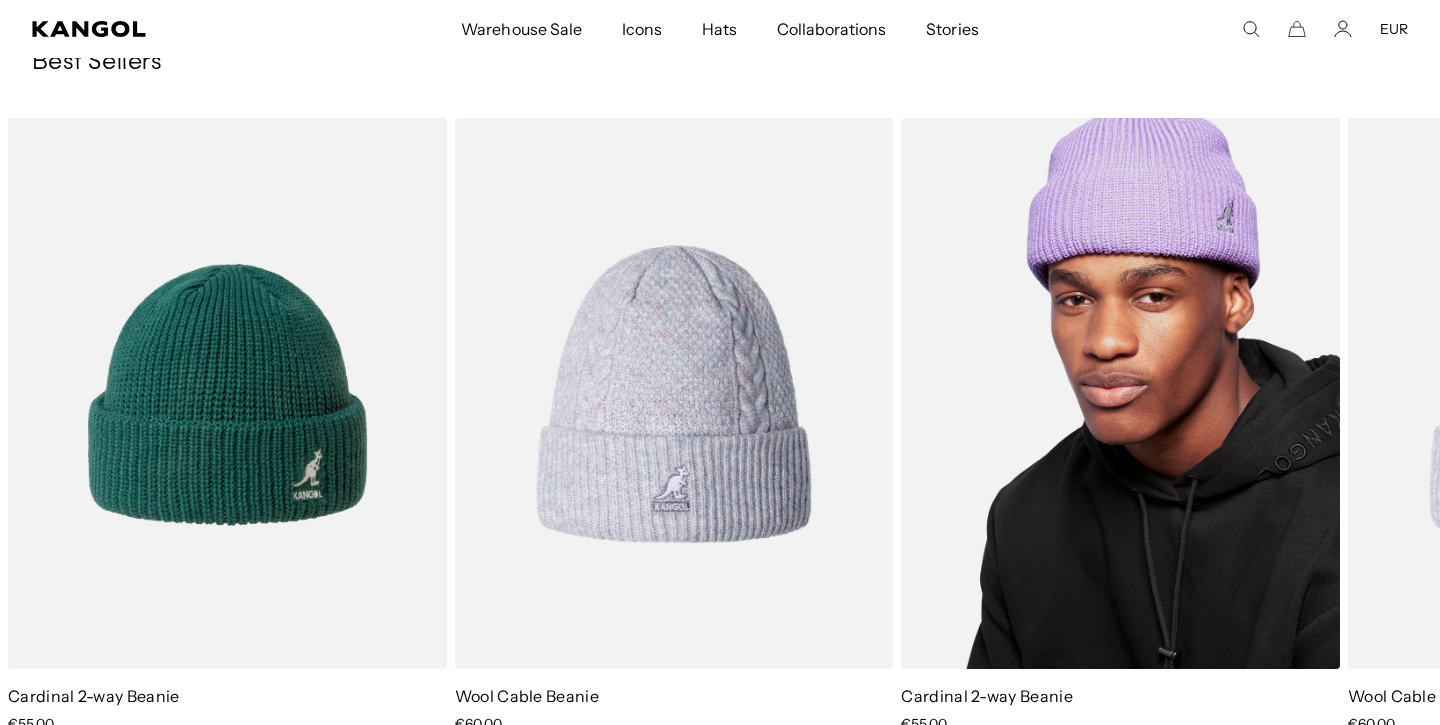 scroll, scrollTop: 2591, scrollLeft: 0, axis: vertical 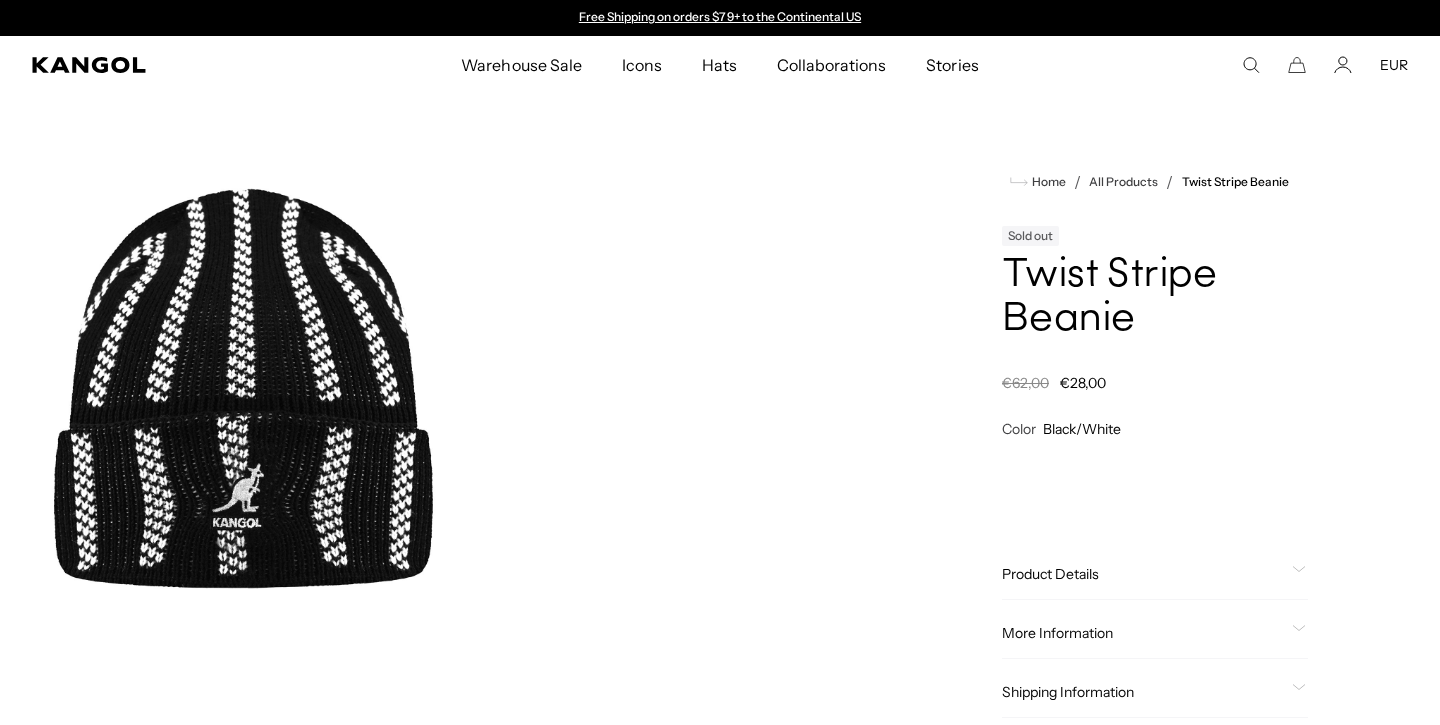 click at bounding box center (243, 394) 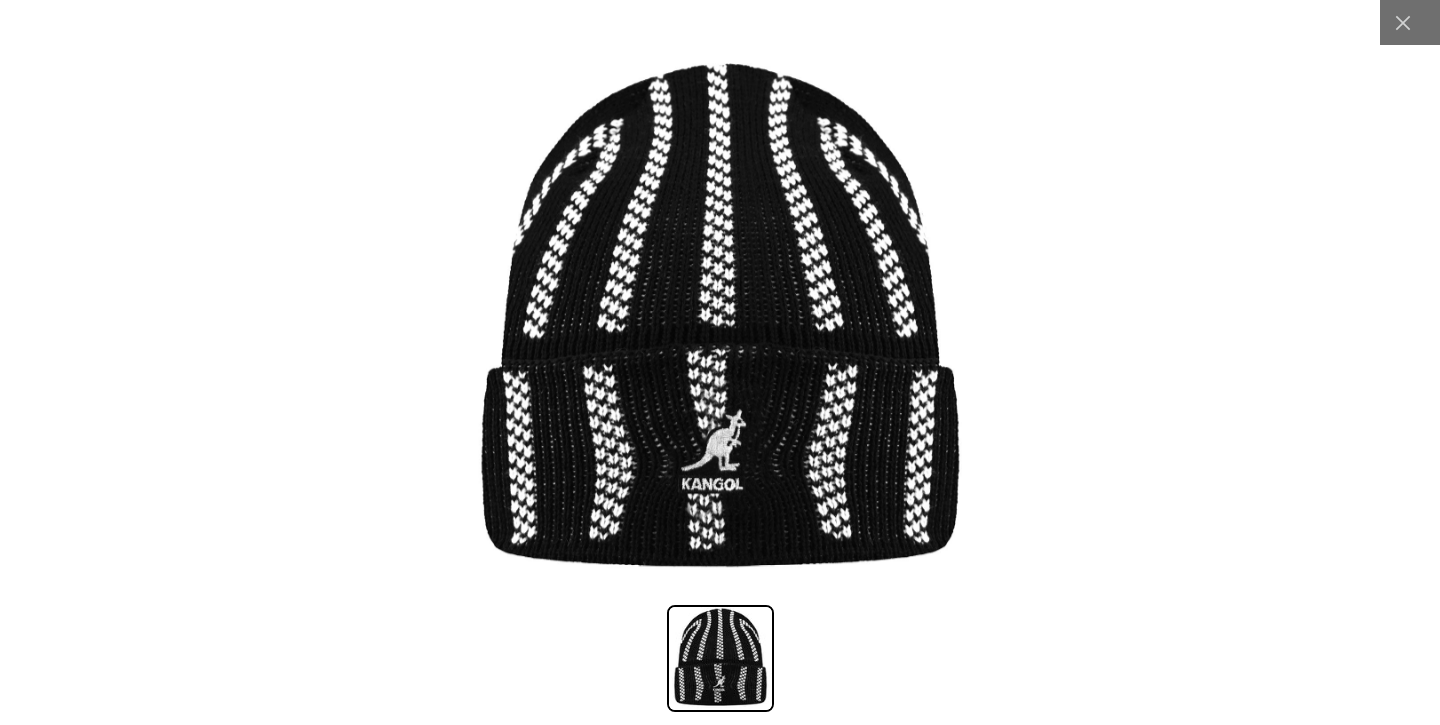 click at bounding box center [720, 322] 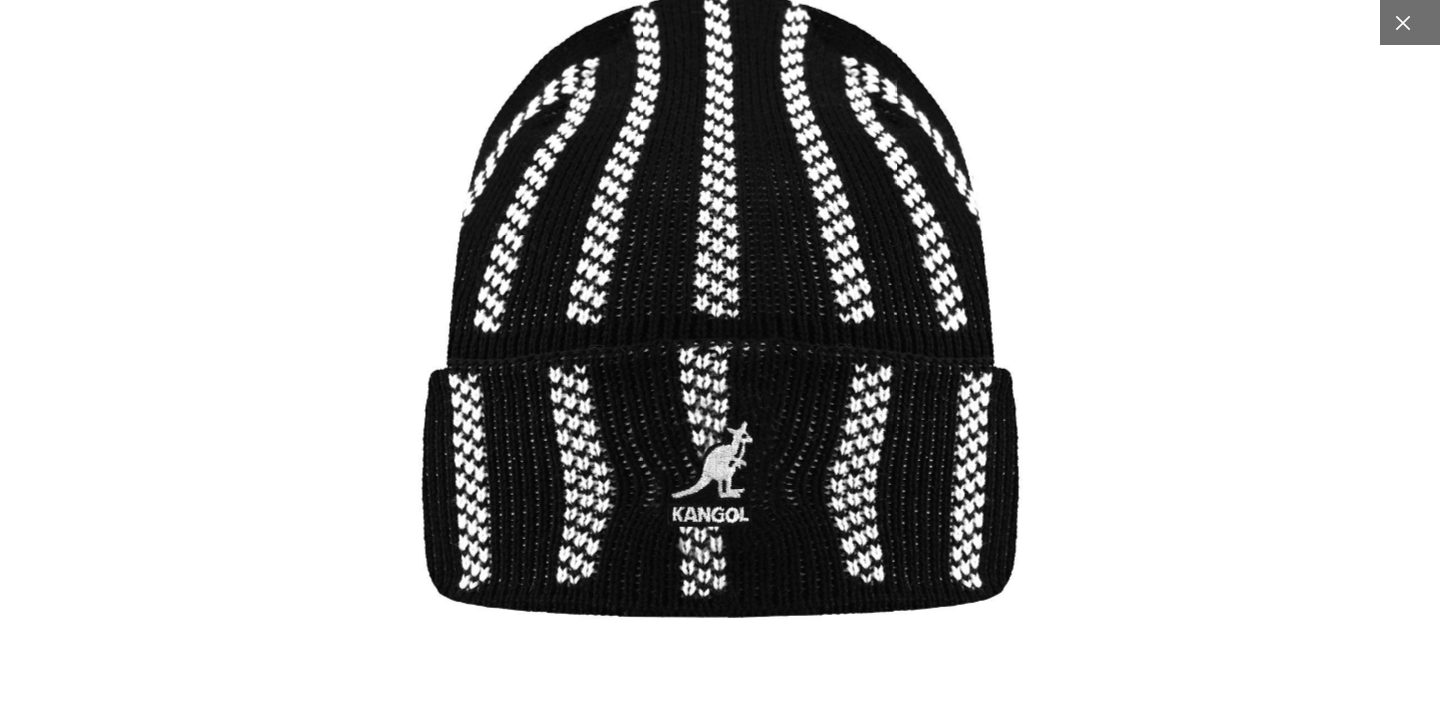 click 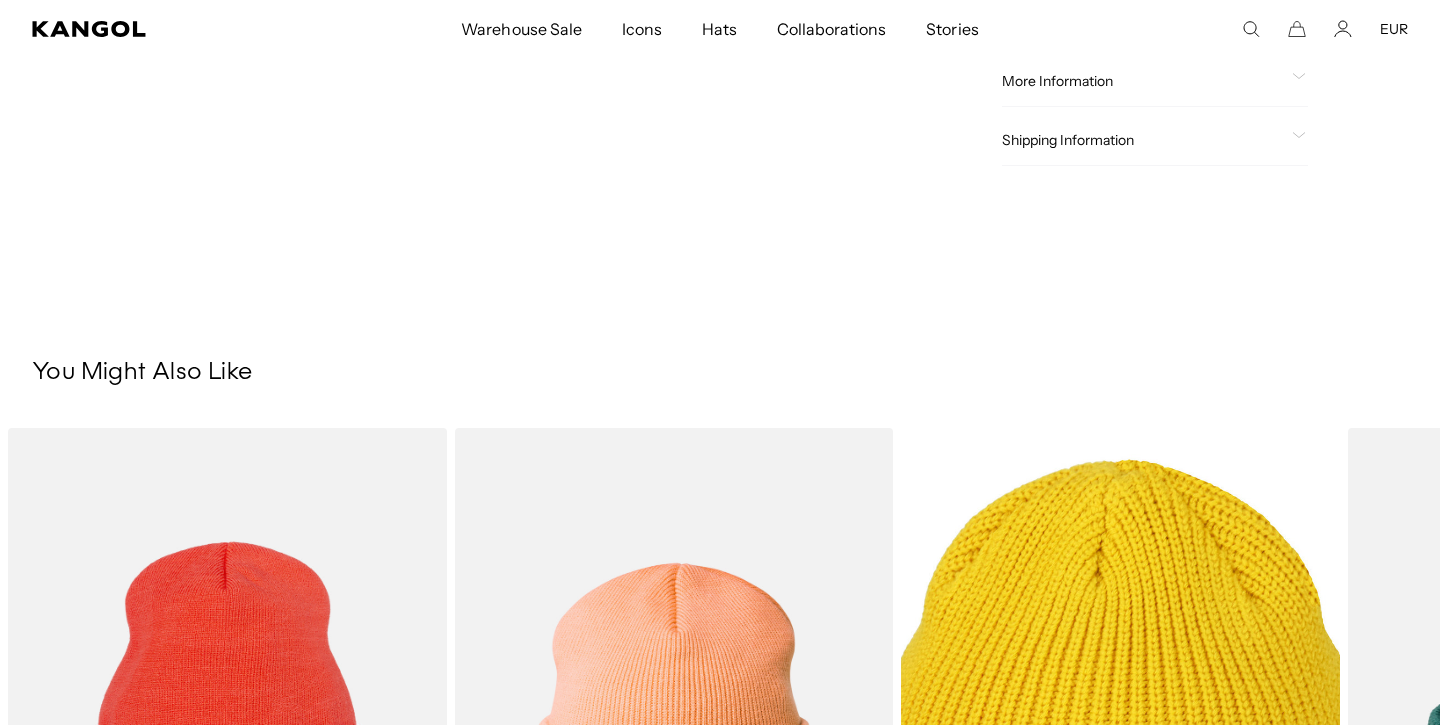 scroll, scrollTop: 0, scrollLeft: 0, axis: both 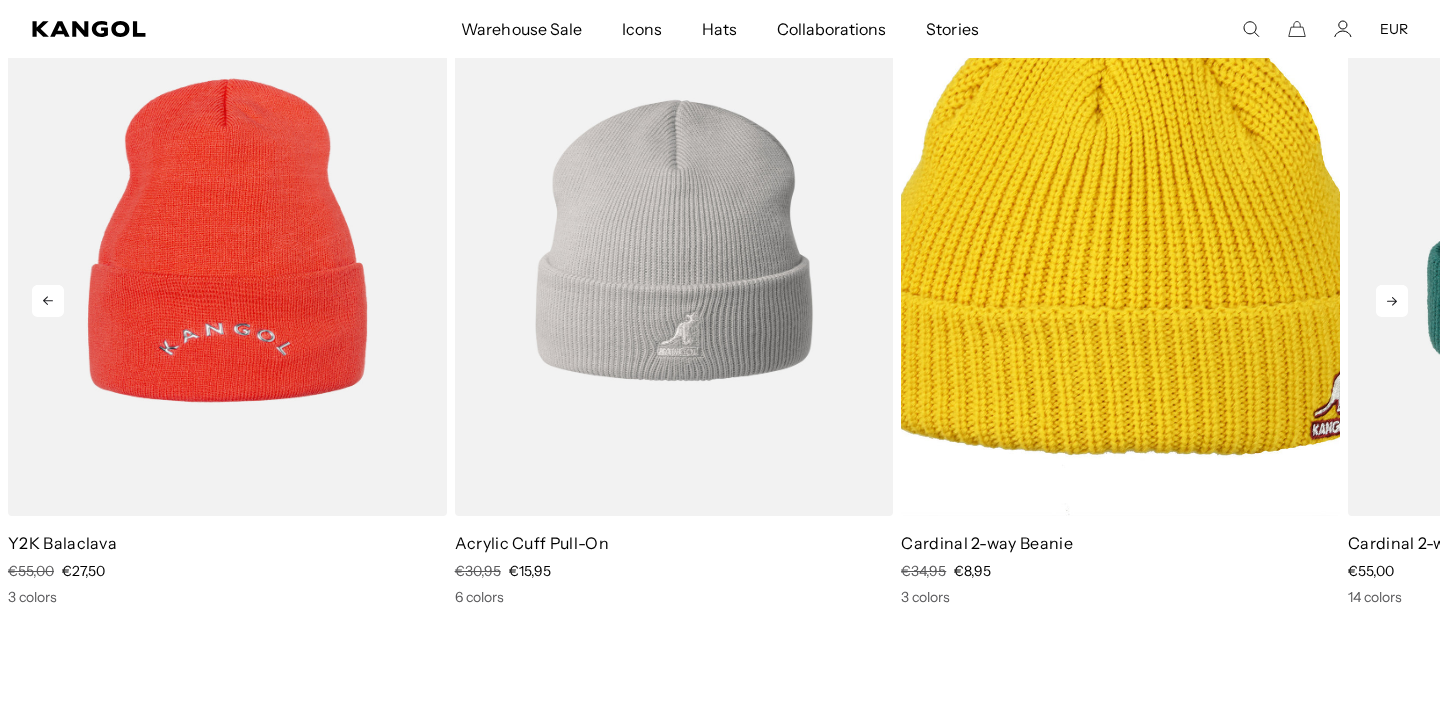 click at bounding box center (674, 240) 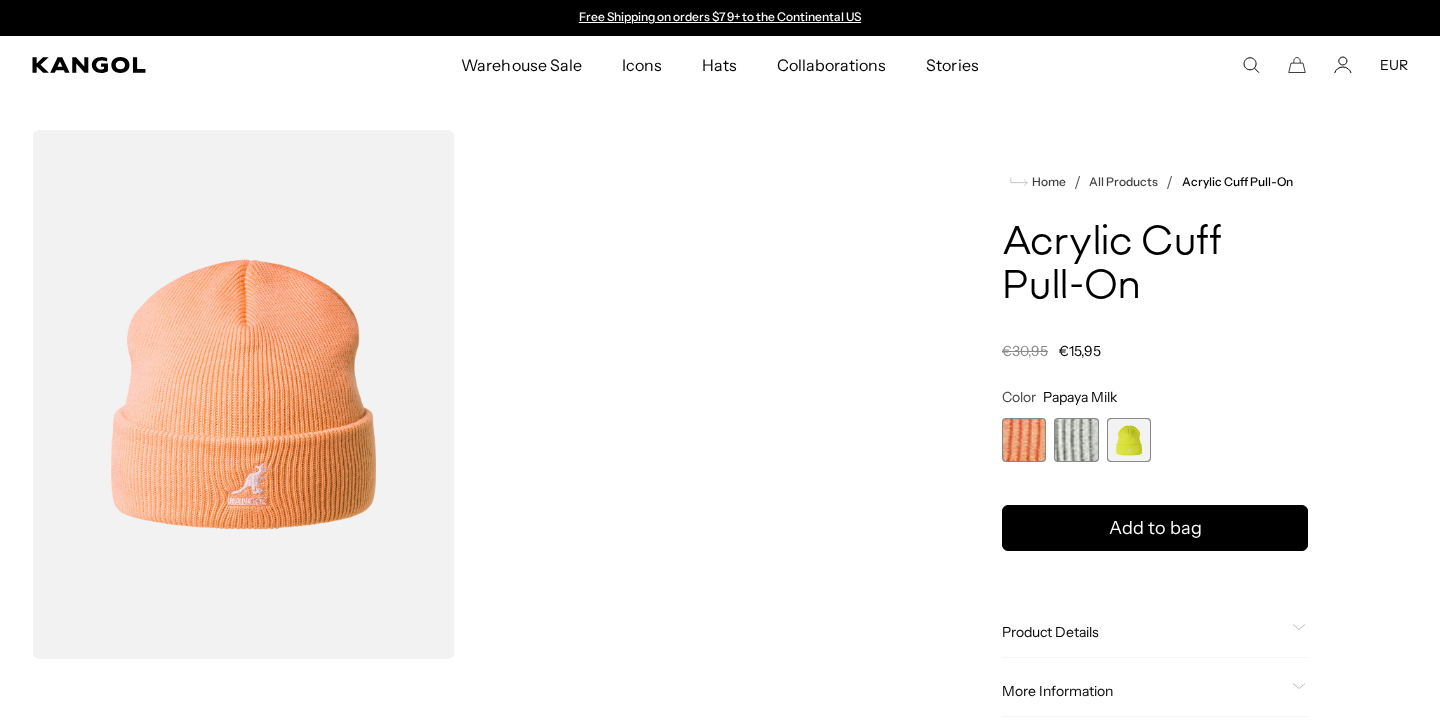 scroll, scrollTop: 0, scrollLeft: 0, axis: both 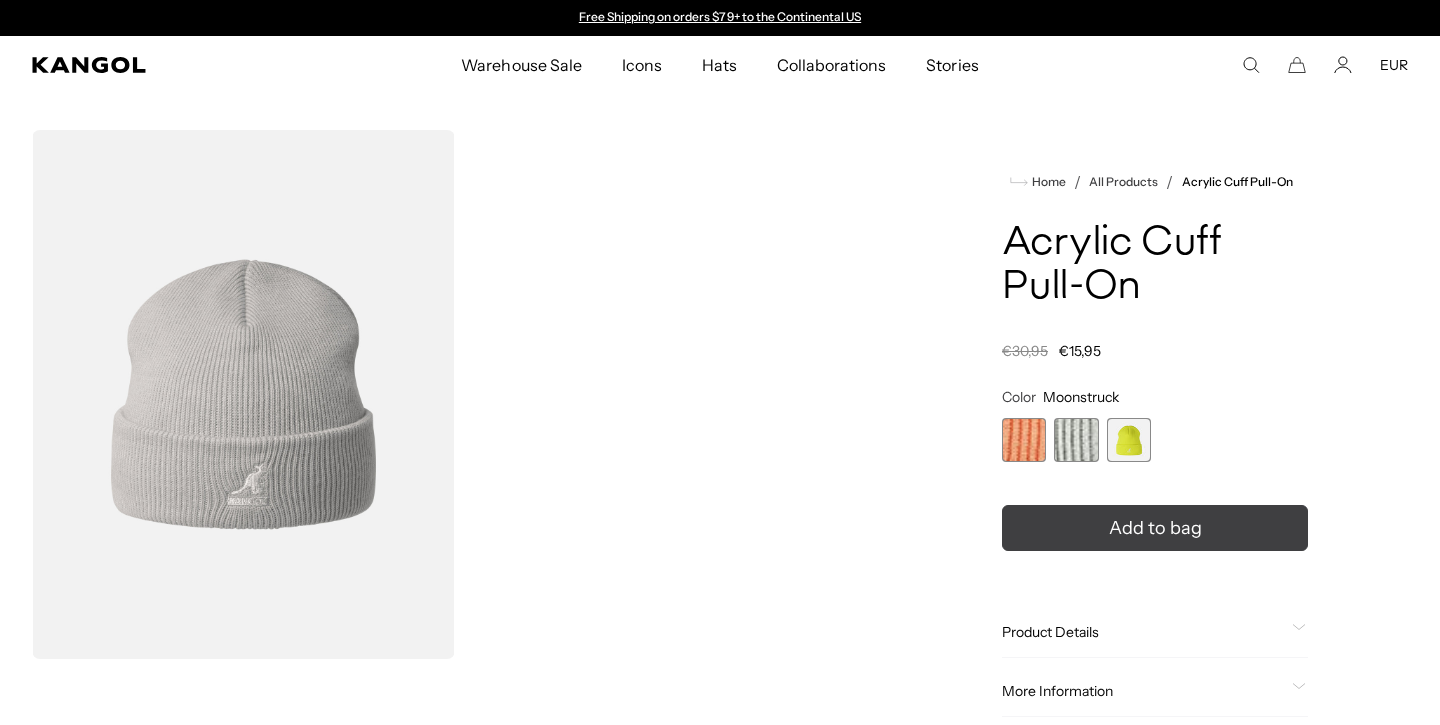 click on "Add to bag" at bounding box center (1155, 528) 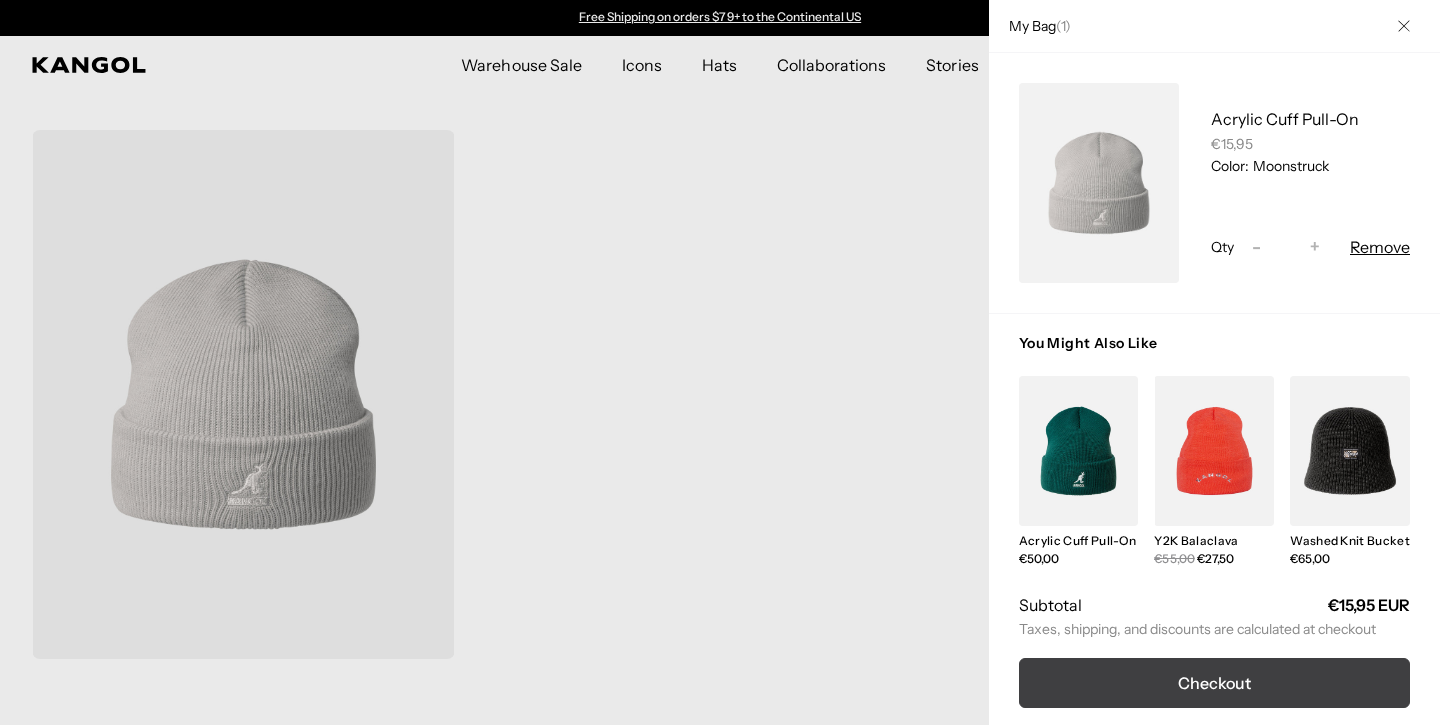 click on "Checkout" at bounding box center (1214, 683) 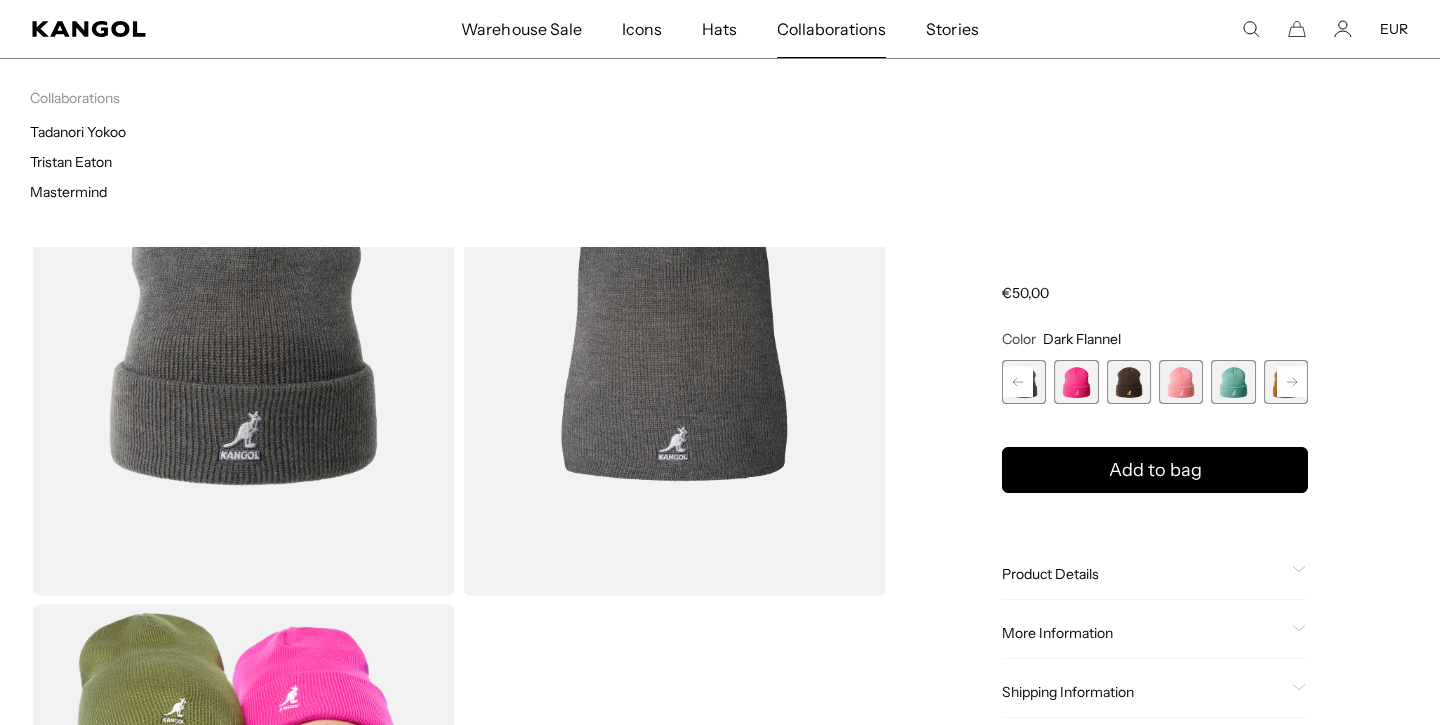 scroll, scrollTop: 0, scrollLeft: 0, axis: both 